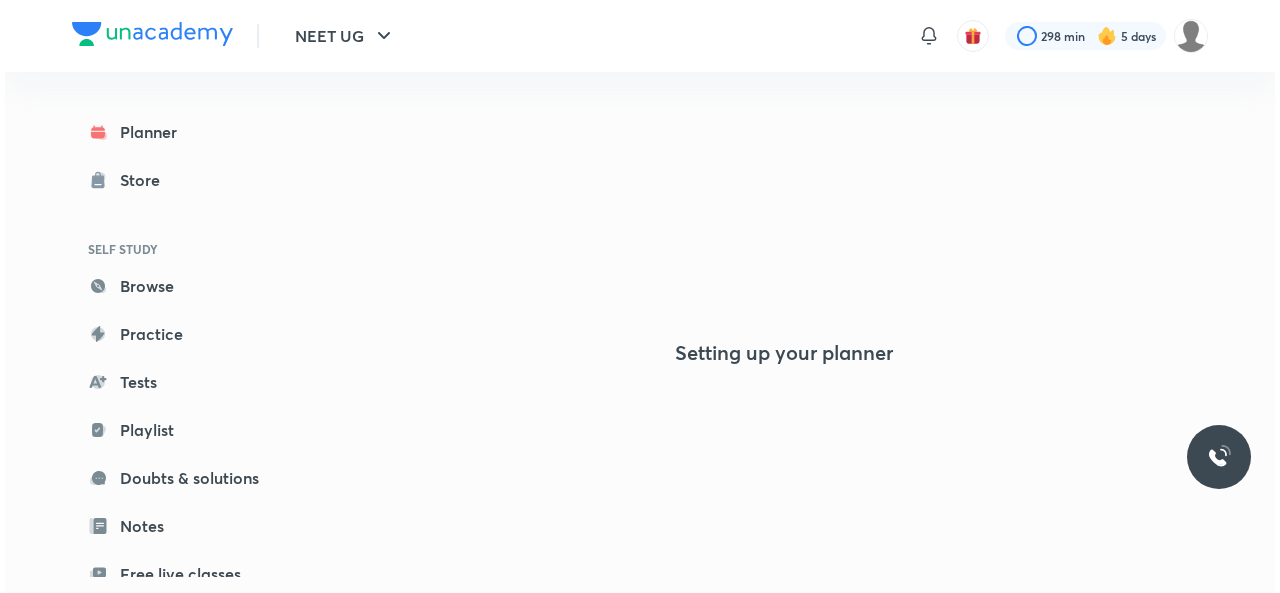 scroll, scrollTop: 0, scrollLeft: 0, axis: both 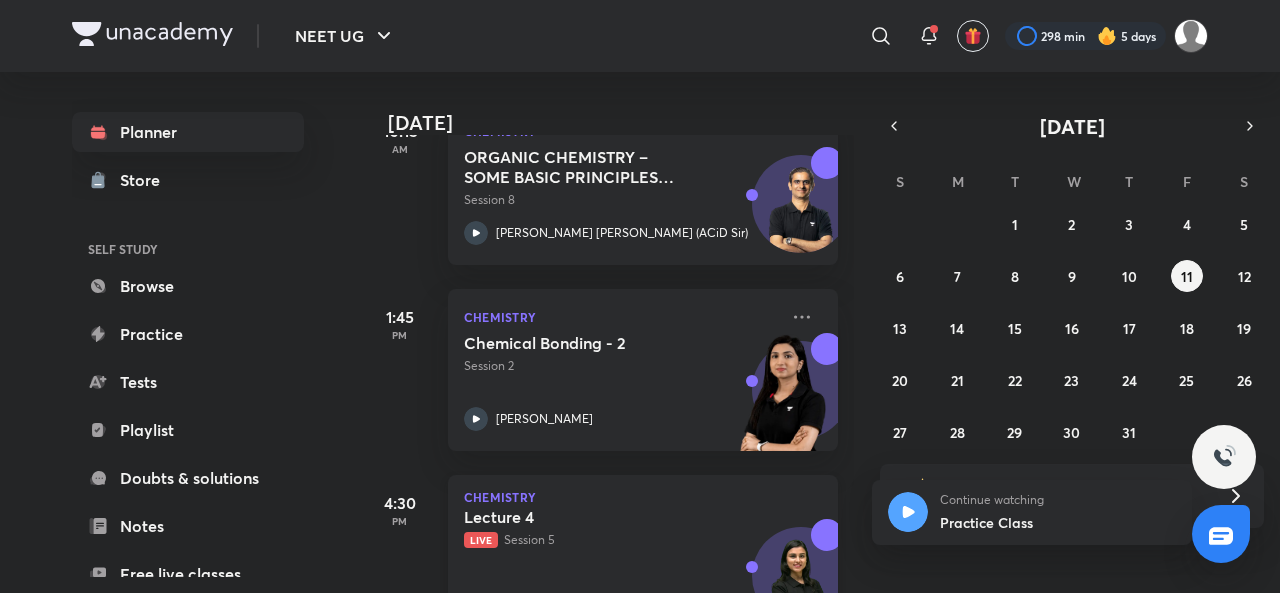 click on "Live Session 5" at bounding box center [621, 540] 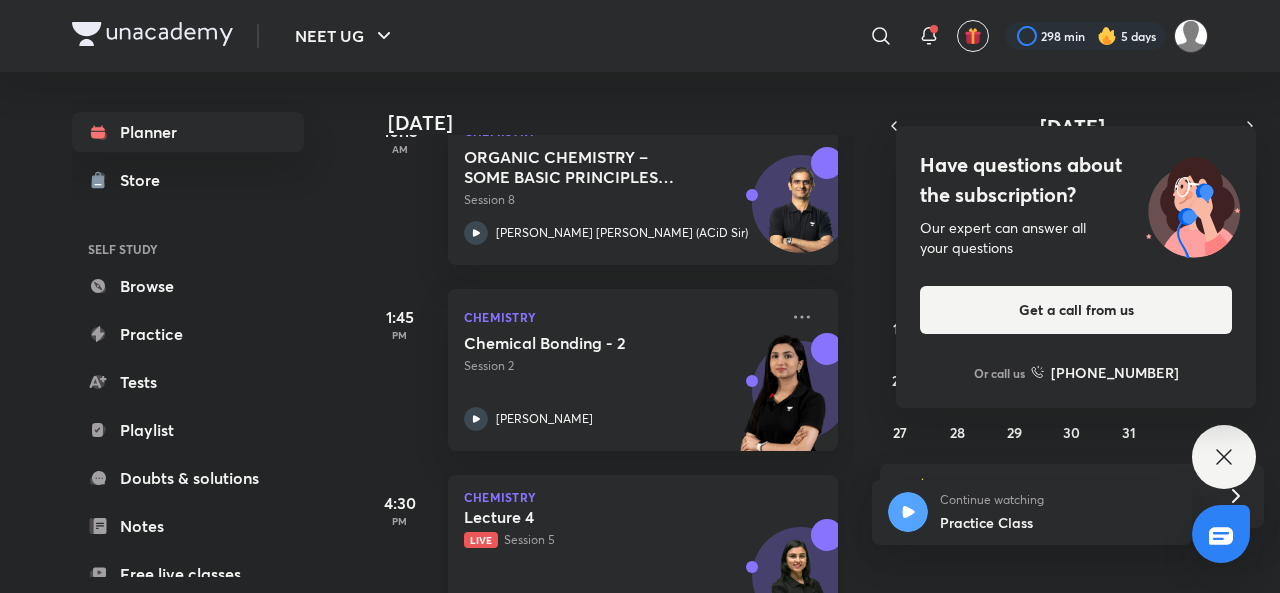 click on "Lecture 4" at bounding box center (588, 517) 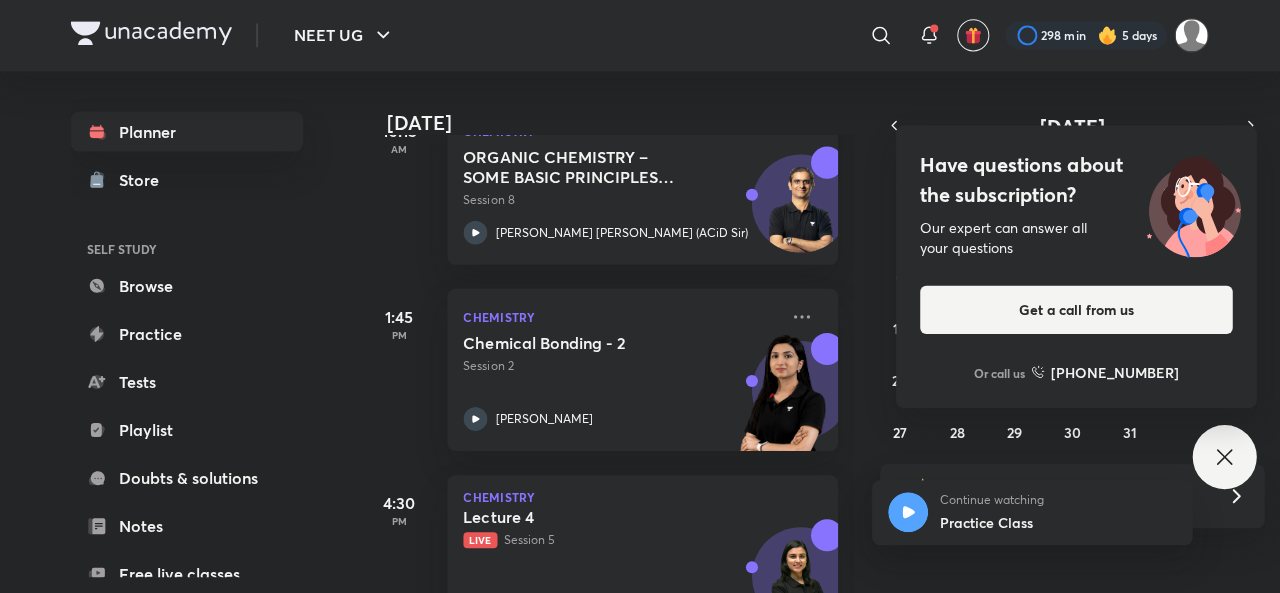 scroll, scrollTop: 0, scrollLeft: 0, axis: both 